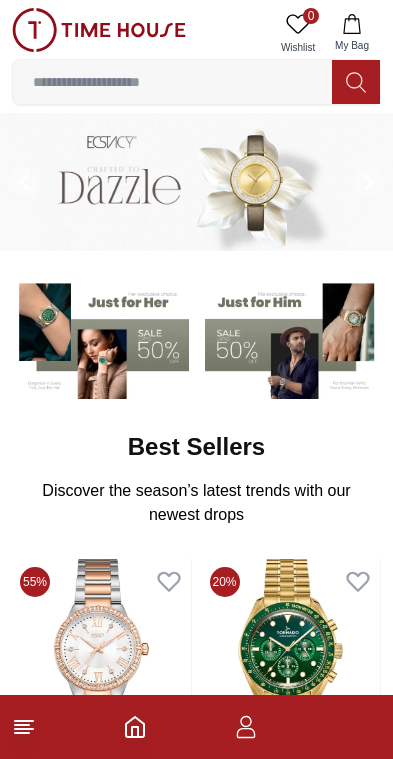 scroll, scrollTop: 0, scrollLeft: 0, axis: both 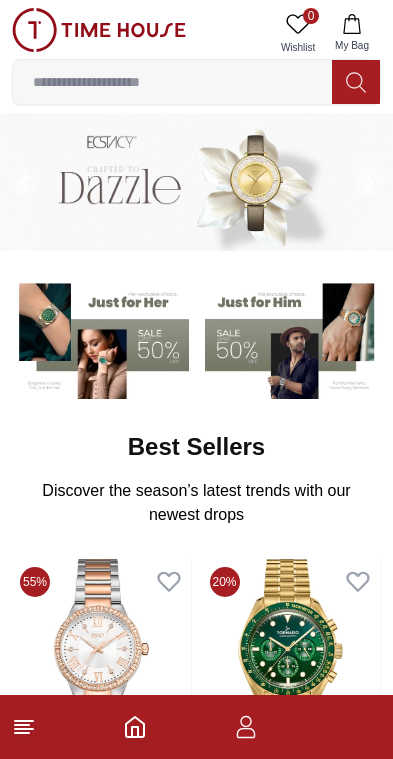 click 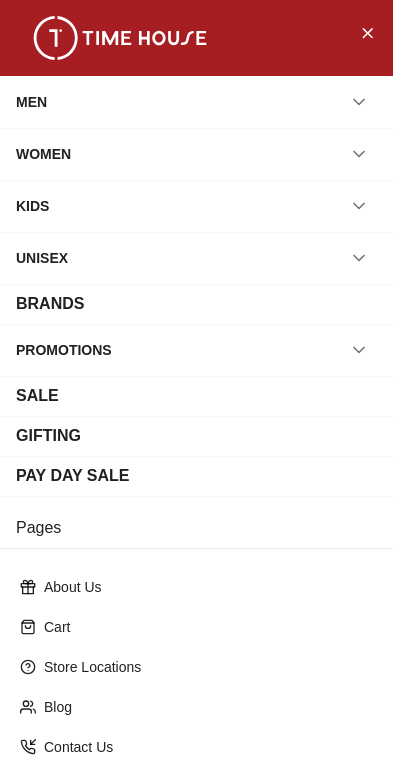 click on "PAY DAY SALE" at bounding box center (73, 476) 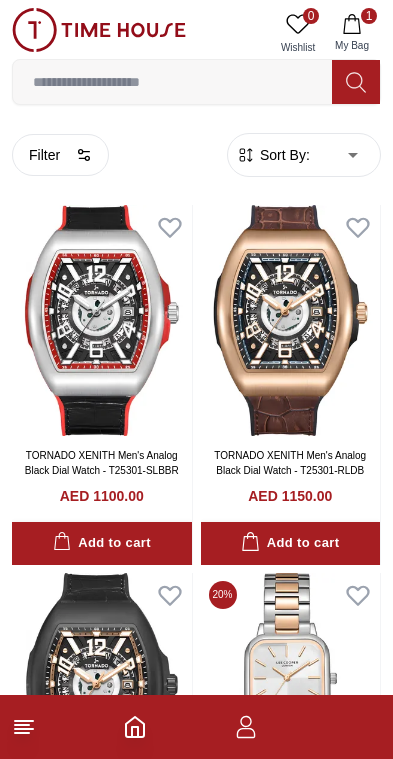 click on "Filter" at bounding box center [60, 155] 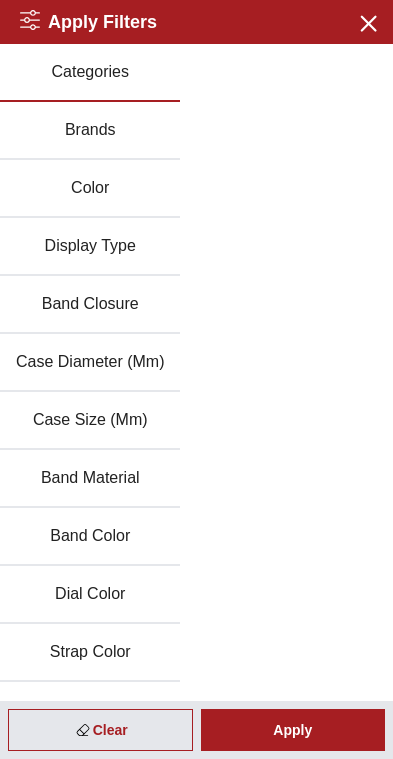 click on "Band Material" at bounding box center (90, 479) 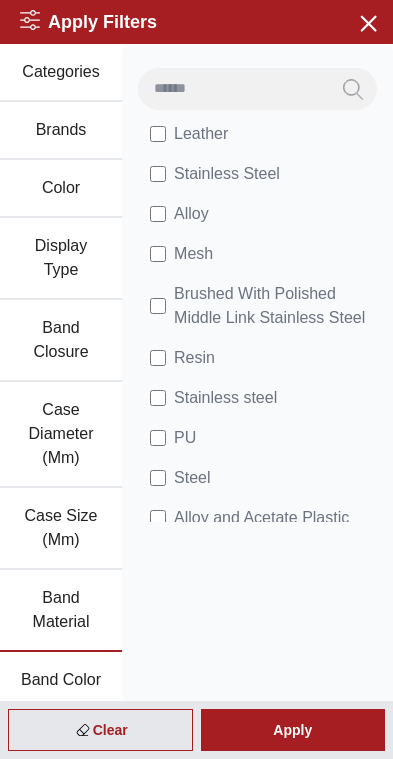 scroll, scrollTop: 99, scrollLeft: 0, axis: vertical 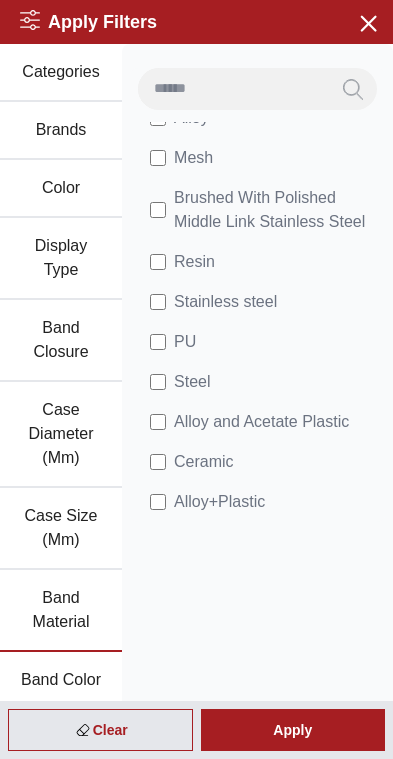 click on "Steel" at bounding box center [180, 382] 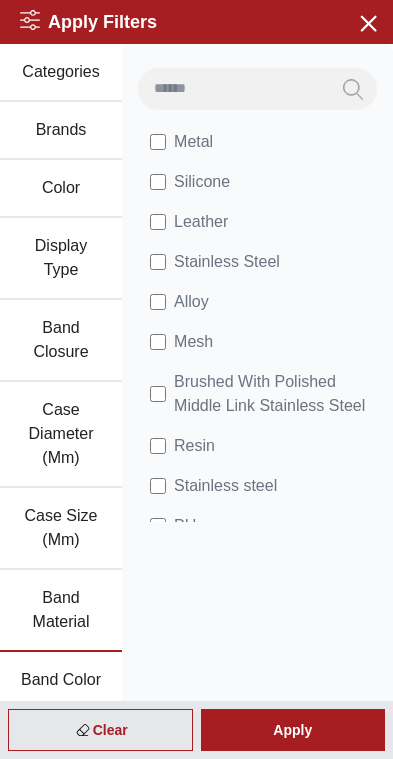 scroll, scrollTop: 0, scrollLeft: 0, axis: both 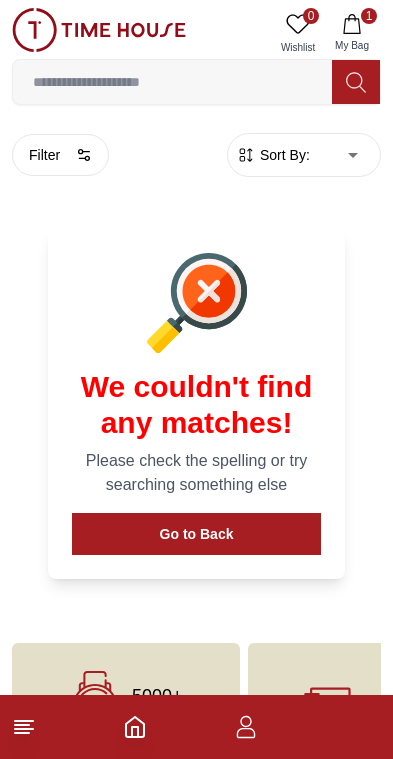 click 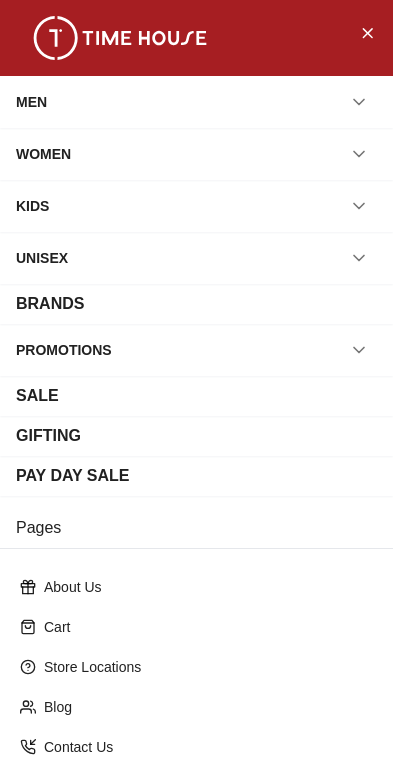 click on "MEN" at bounding box center [31, 102] 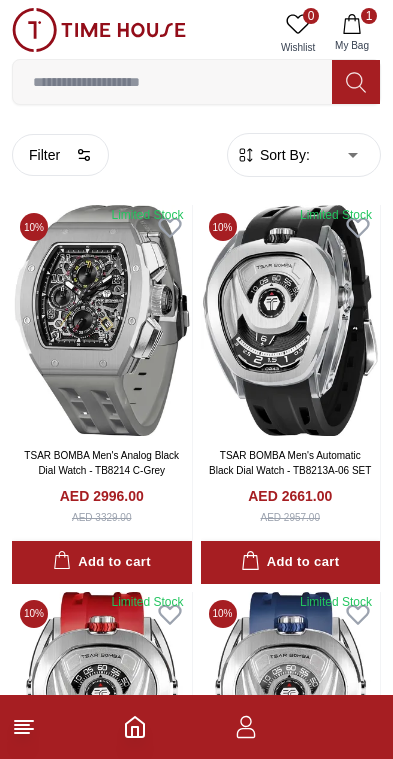 click on "Filter" at bounding box center [60, 155] 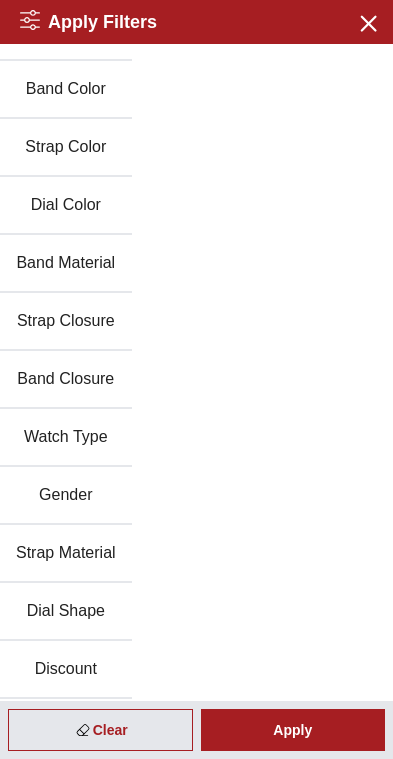 scroll, scrollTop: 389, scrollLeft: 0, axis: vertical 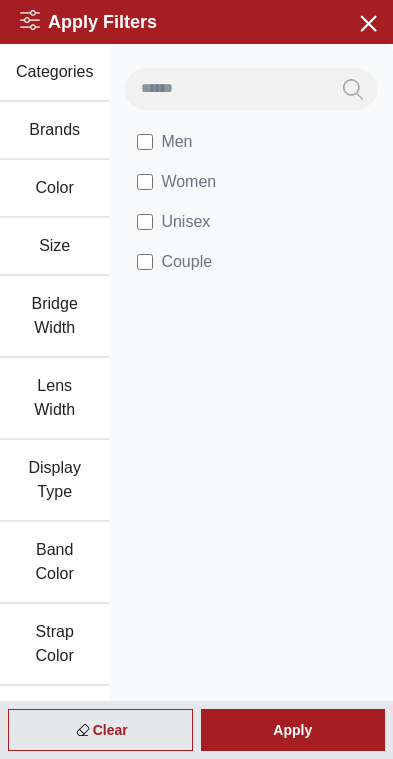click on "Apply" at bounding box center (293, 730) 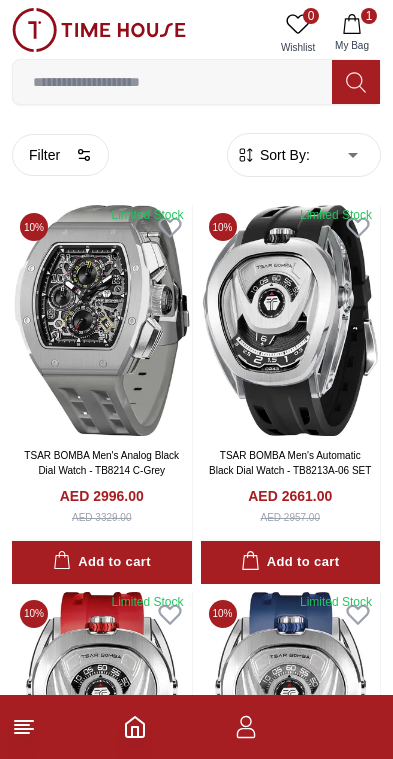 click on "Filter" at bounding box center (60, 155) 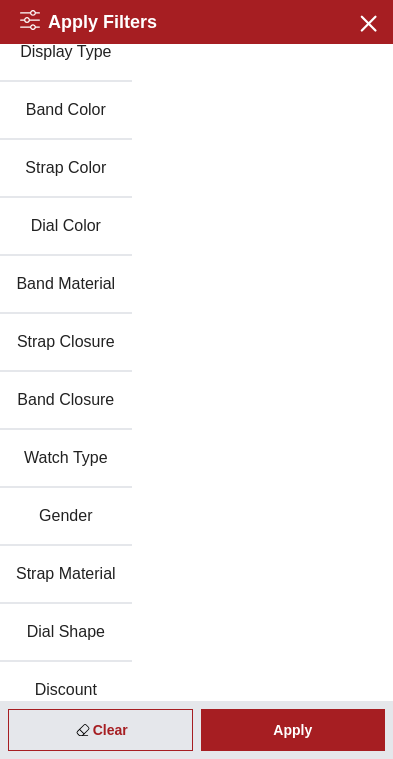 scroll, scrollTop: 366, scrollLeft: 0, axis: vertical 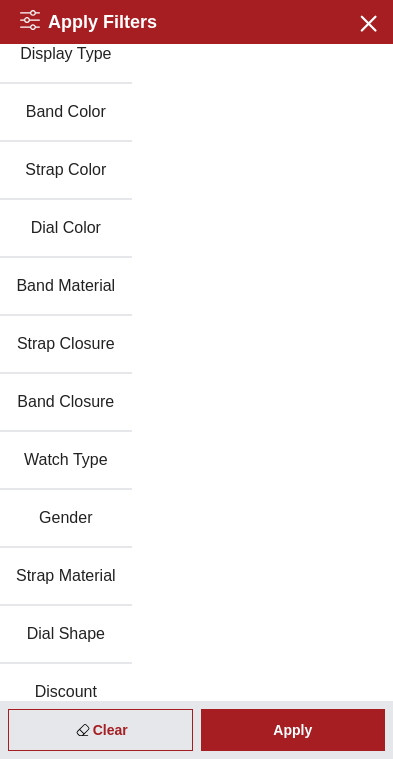 click on "Band Material" at bounding box center (66, 287) 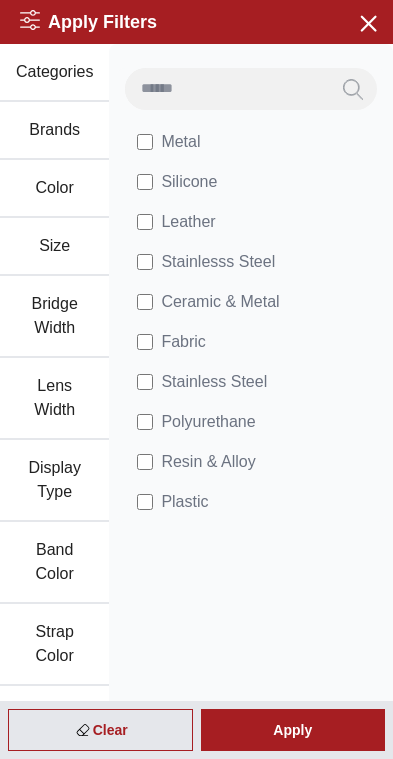scroll, scrollTop: 0, scrollLeft: 0, axis: both 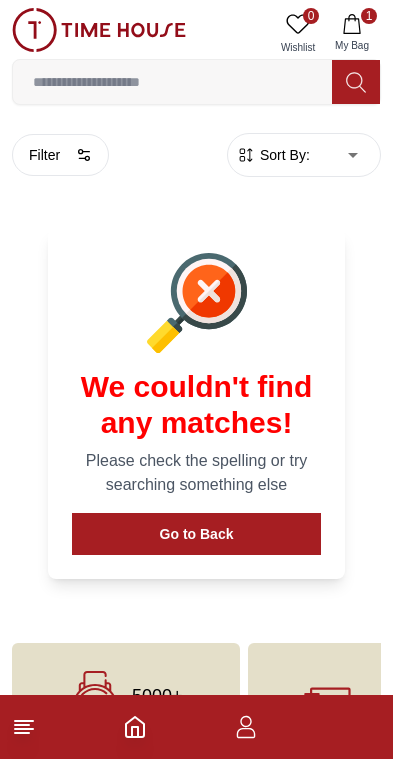 click on "Go to Back" at bounding box center [196, 534] 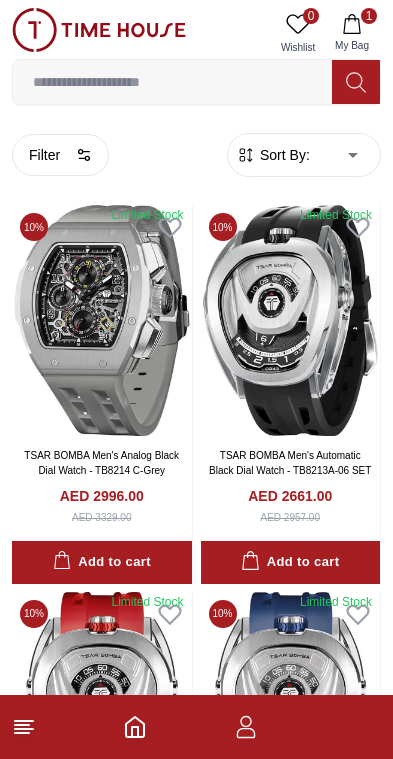 click on "Sort By:" at bounding box center (283, 155) 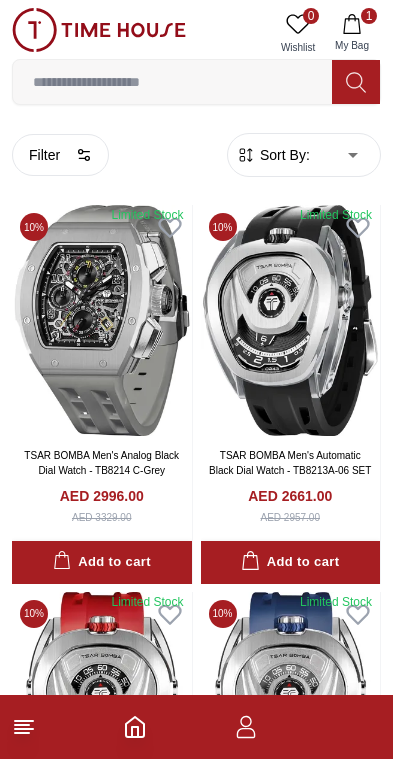 click on "100% Genuine products with International Warranty Shop From [COUNTRY] | العربية |     Currency    | 0 Wishlist 1 My Bag Help Our Stores My Account 0 Wishlist 1 My Bag Home Men    Filter By Clear Brands Quantum Lee Cooper Slazenger Kenneth Scott Tornado CASIO CITIZEN GUESS ORIENT Police Ducati CERRUTI 1881 G-Shock Lee Cooper Accessories Tsar Bomba Color Black Green Blue Red Dark Blue Silver Silver / Black Orange Rose Gold Grey White White / Rose Gold Silver / Silver Dark Blue / Silver Silver / Gold Silver / Rose Gold Black / Black Black / Silver Black / Rose Gold Gold Yellow Brown White / Silver Light Blue Black /Rose Gold Black /Grey Black /Red Black /Black Black / Rose Gold / Black Rose Gold / Black Rose Gold / Black / Black Pink Green /Silver Purple Silver Silver Silver / Blue Green / Green Blue / Black Blue / Blue Titanum Navy Blue Military Green Blue / Silver Champagne White / Gold White / Gold  Black  Ivory Green / Silver Blue  Army Green Camouflage Silver / White / Rose Gold Black / Blue 10" at bounding box center (196, 2113) 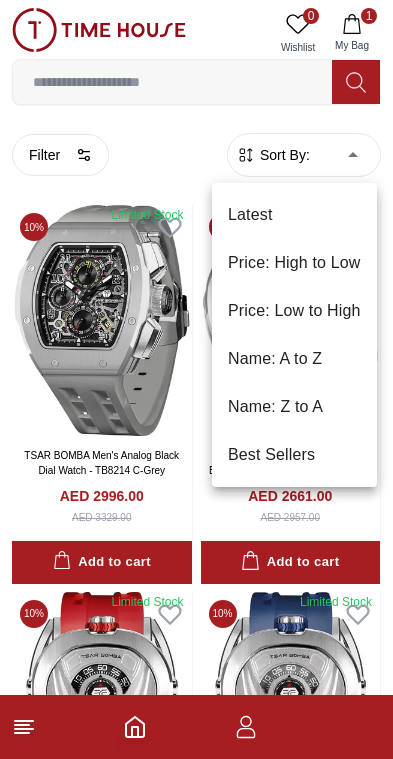 click on "Price: Low to High" at bounding box center (294, 311) 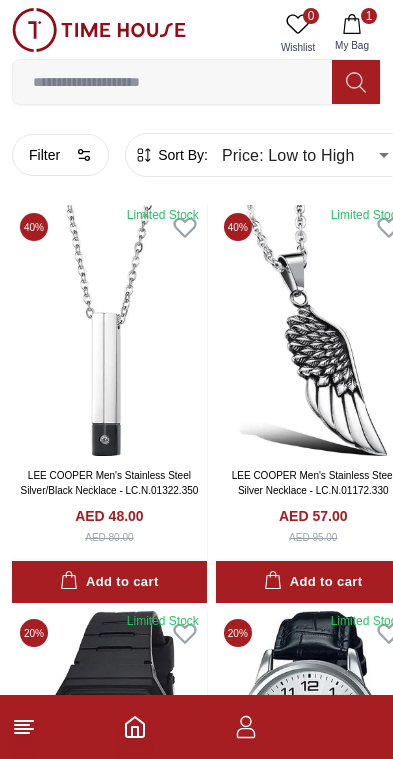 click on "100% Genuine products with International Warranty Shop From [COUNTRY] | العربية |     Currency    | 0 Wishlist 1 My Bag Help Our Stores My Account 0 Wishlist 1 My Bag Home Men    Filter By Clear Brands Quantum Lee Cooper Slazenger Kenneth Scott Tornado CASIO CITIZEN GUESS ORIENT Police Ducati CERRUTI 1881 G-Shock Lee Cooper Accessories Tsar Bomba Color Black Green Blue Red Dark Blue Silver Silver / Black Orange Rose Gold Grey White White / Rose Gold Silver / Silver Dark Blue / Silver Silver / Gold Silver / Rose Gold Black / Black Black / Silver Black / Rose Gold Gold Yellow Brown White / Silver Light Blue Black /Rose Gold Black /Grey Black /Red Black /Black Black / Rose Gold / Black Rose Gold / Black Rose Gold / Black / Black Pink Green /Silver Purple Silver Silver Silver / Blue Green / Green Blue / Black Blue / Blue Titanum Navy Blue Military Green Blue / Silver Champagne White / Gold White / Gold  Black  Ivory Green / Silver Blue  Army Green Camouflage Silver / White / Rose Gold Black / Blue 10" at bounding box center [196, 2246] 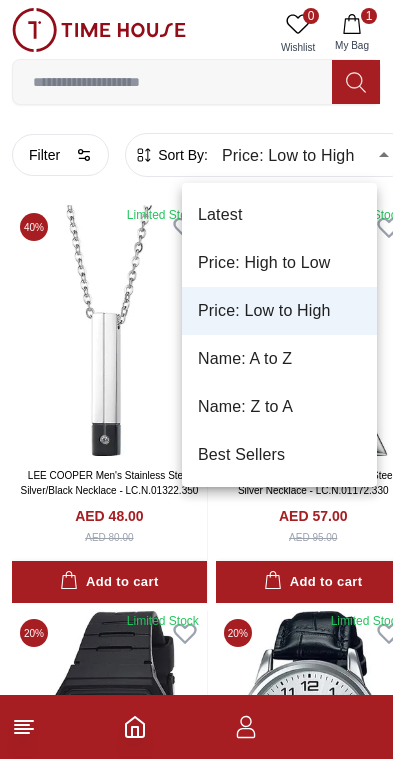 click on "Best Sellers" at bounding box center (279, 455) 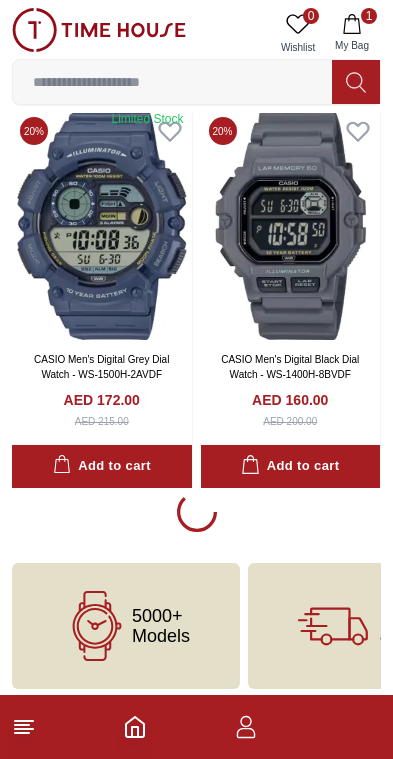 scroll, scrollTop: 3575, scrollLeft: 0, axis: vertical 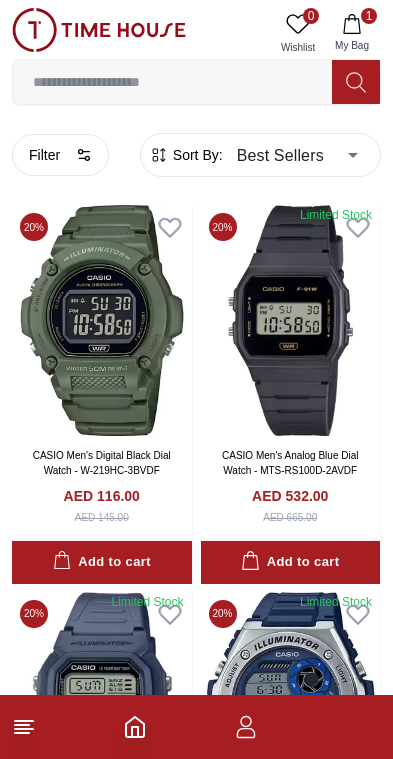click on "100% Genuine products with International Warranty Shop From [COUNTRY] | العربية |     Currency    | 0 Wishlist 1 My Bag Help Our Stores My Account 0 Wishlist 1 My Bag Home Men    Filter By Clear Brands CASIO Police Color Black Green Blue Red Dark Blue Silver Silver / Black Orange Rose Gold Grey White White / Rose Gold Silver / Silver Dark Blue / Silver Silver / Gold Silver / Rose Gold Black / Black Black / Silver Black / Rose Gold Gold Yellow Brown White / Silver Light Blue Black /Rose Gold Black /Grey Black /Red Black /Black Black / Rose Gold / Black Rose Gold / Black Rose Gold / Black / Black Pink Green /Silver Purple Silver Silver Silver / Blue Green / Green Blue / Black Blue / Blue Titanum Navy Blue Military Green Blue / Silver Champagne White / Gold White / Gold  Black  Ivory Green / Silver Blue  Army Green Camouflage Silver / White / Rose Gold Black / Blue MOP White Black/Silver Blue/Silver Navy blue Cadet Blue Gold / Green Blue / Gold Silver  /  Silver Deep Blue Green / Gold  Olive Green 1" at bounding box center (196, 5999) 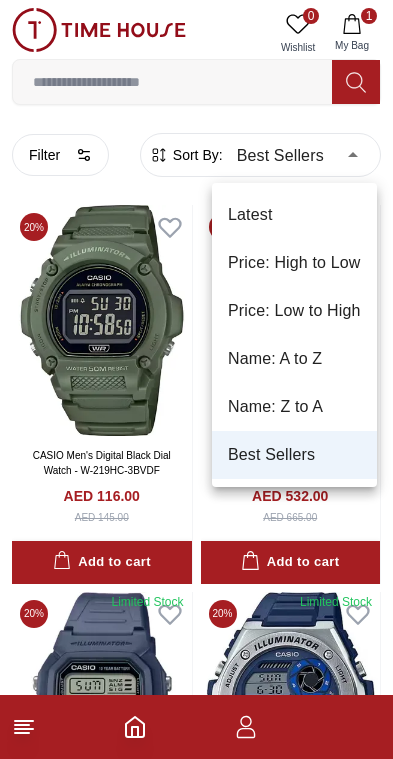 click on "Price: Low to High" at bounding box center [294, 311] 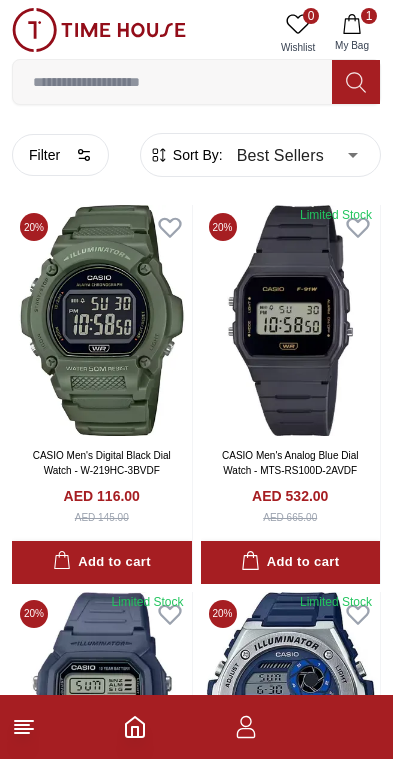 type on "*" 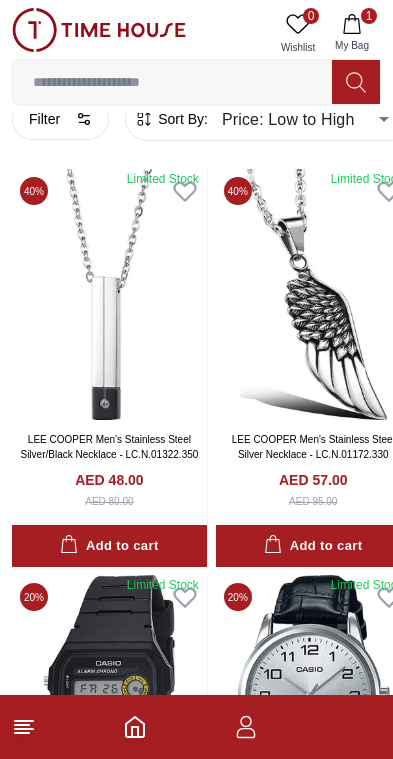 scroll, scrollTop: 0, scrollLeft: 0, axis: both 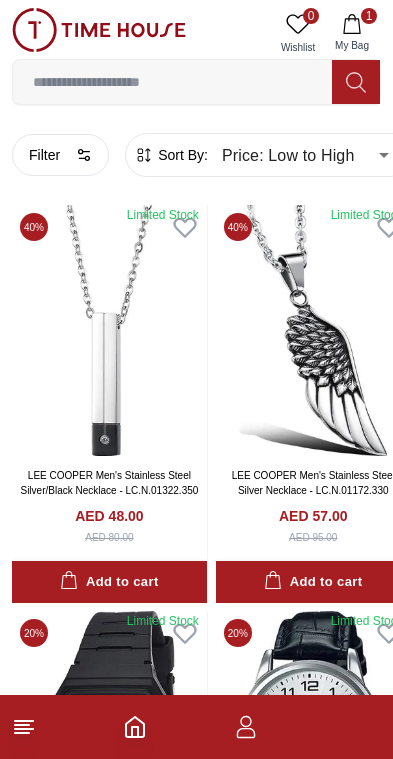 click on "Filter" at bounding box center [60, 155] 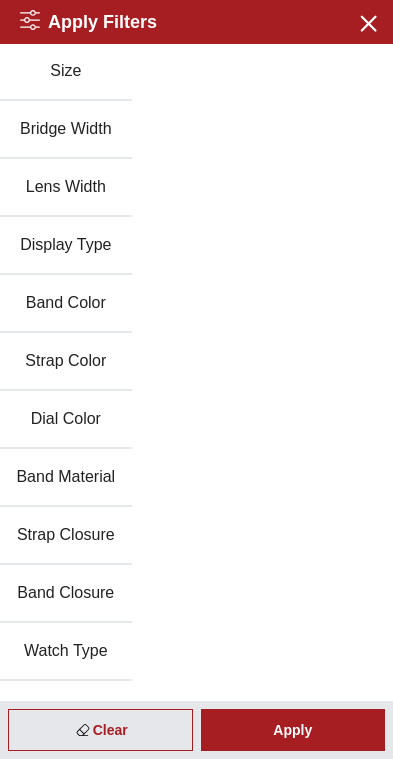 scroll, scrollTop: 225, scrollLeft: 0, axis: vertical 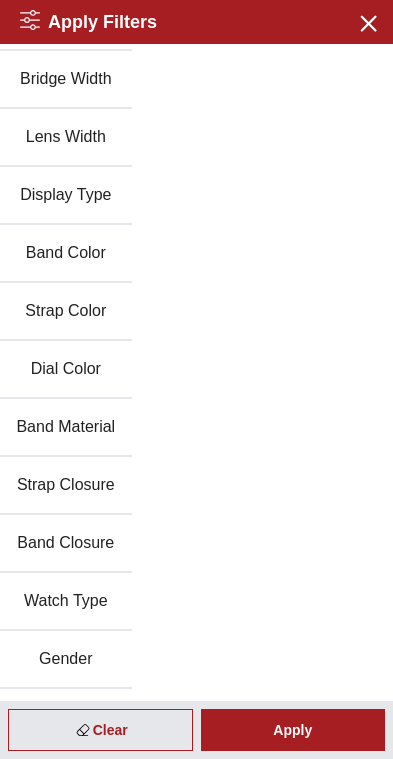 click on "Band Material" at bounding box center [66, 428] 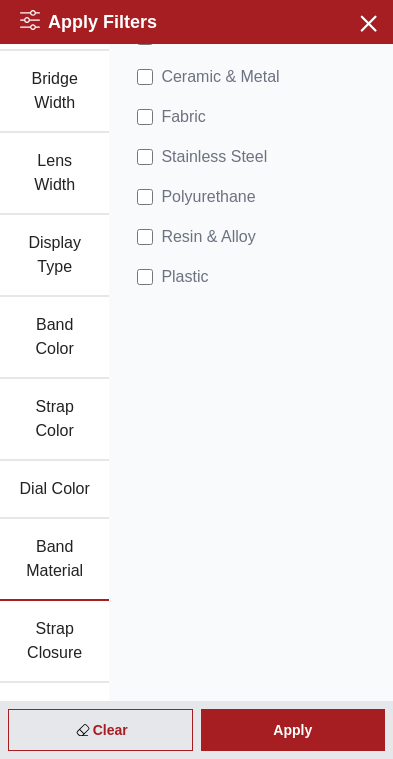 click on "Apply" at bounding box center (293, 730) 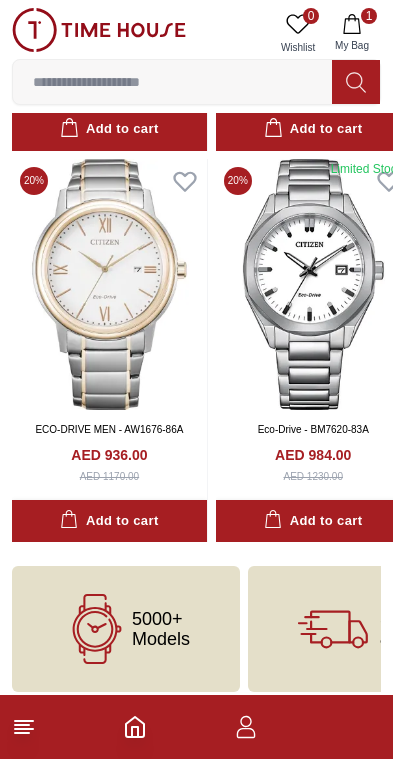 scroll, scrollTop: 7316, scrollLeft: 0, axis: vertical 